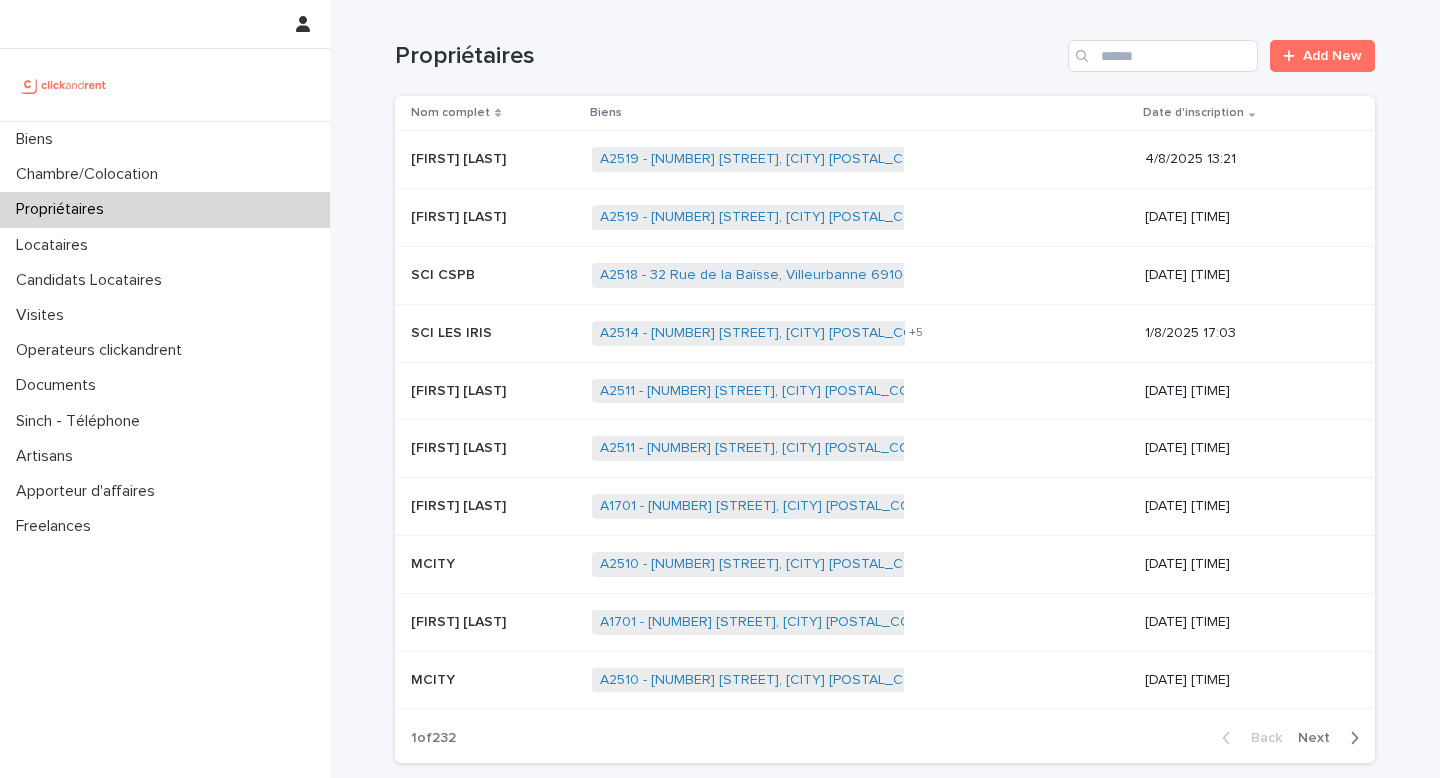 scroll, scrollTop: 0, scrollLeft: 0, axis: both 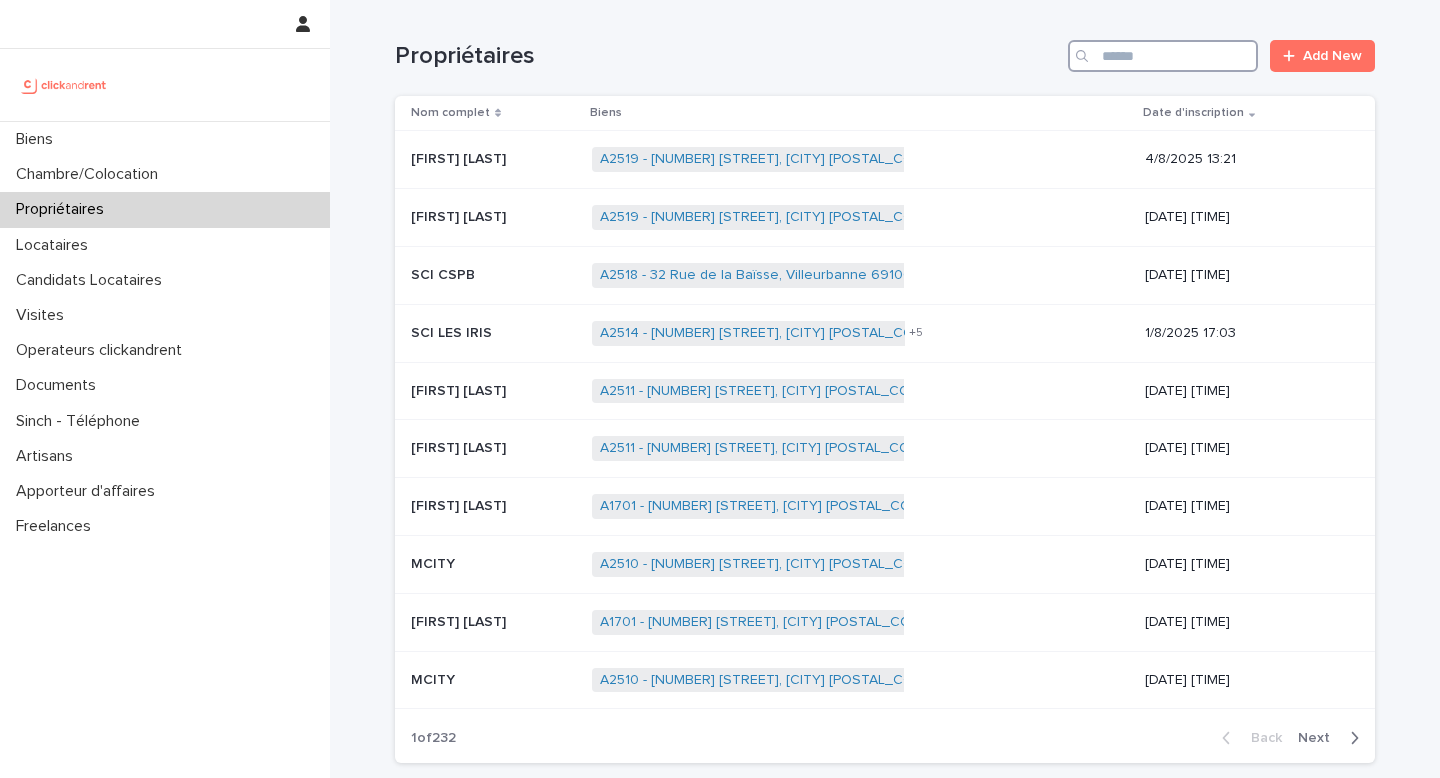 click at bounding box center [1163, 56] 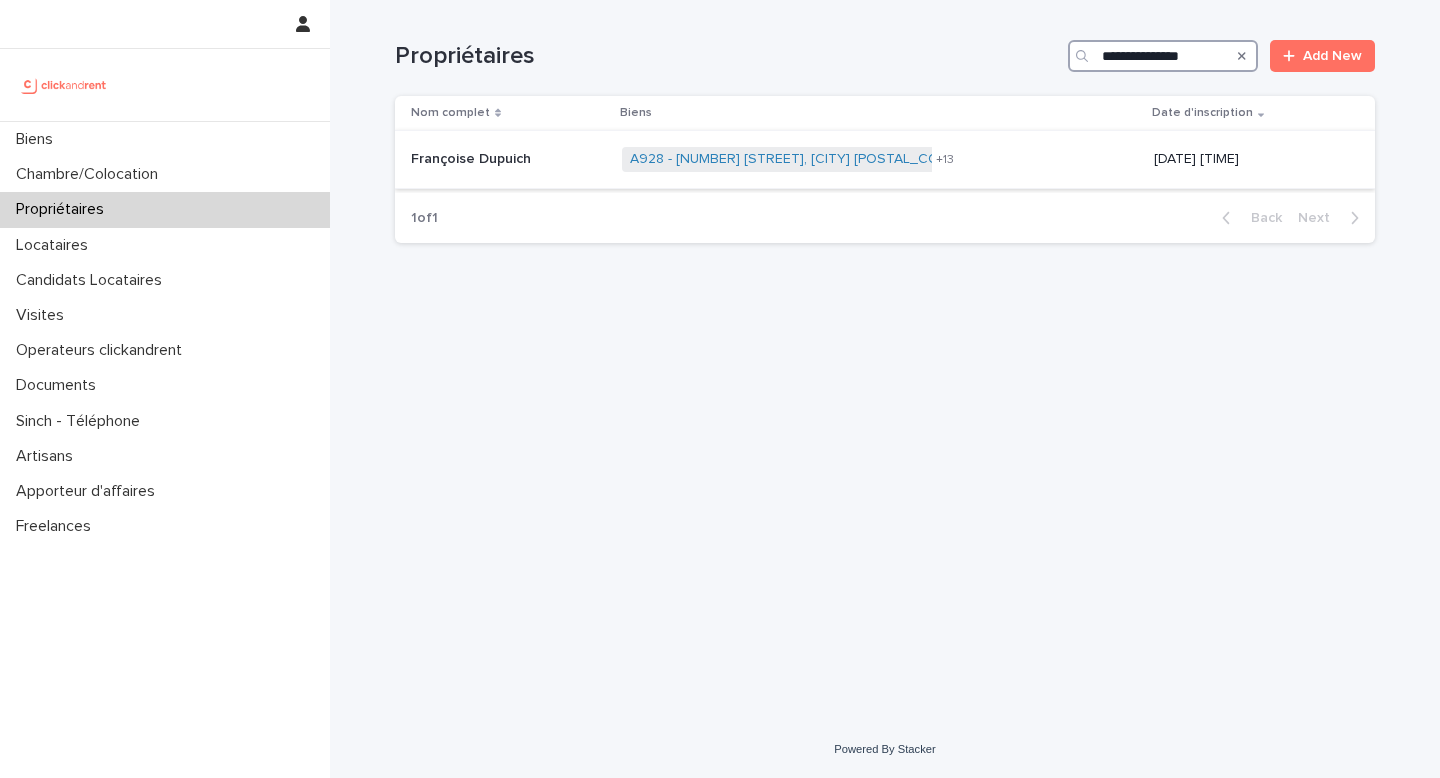 type on "**********" 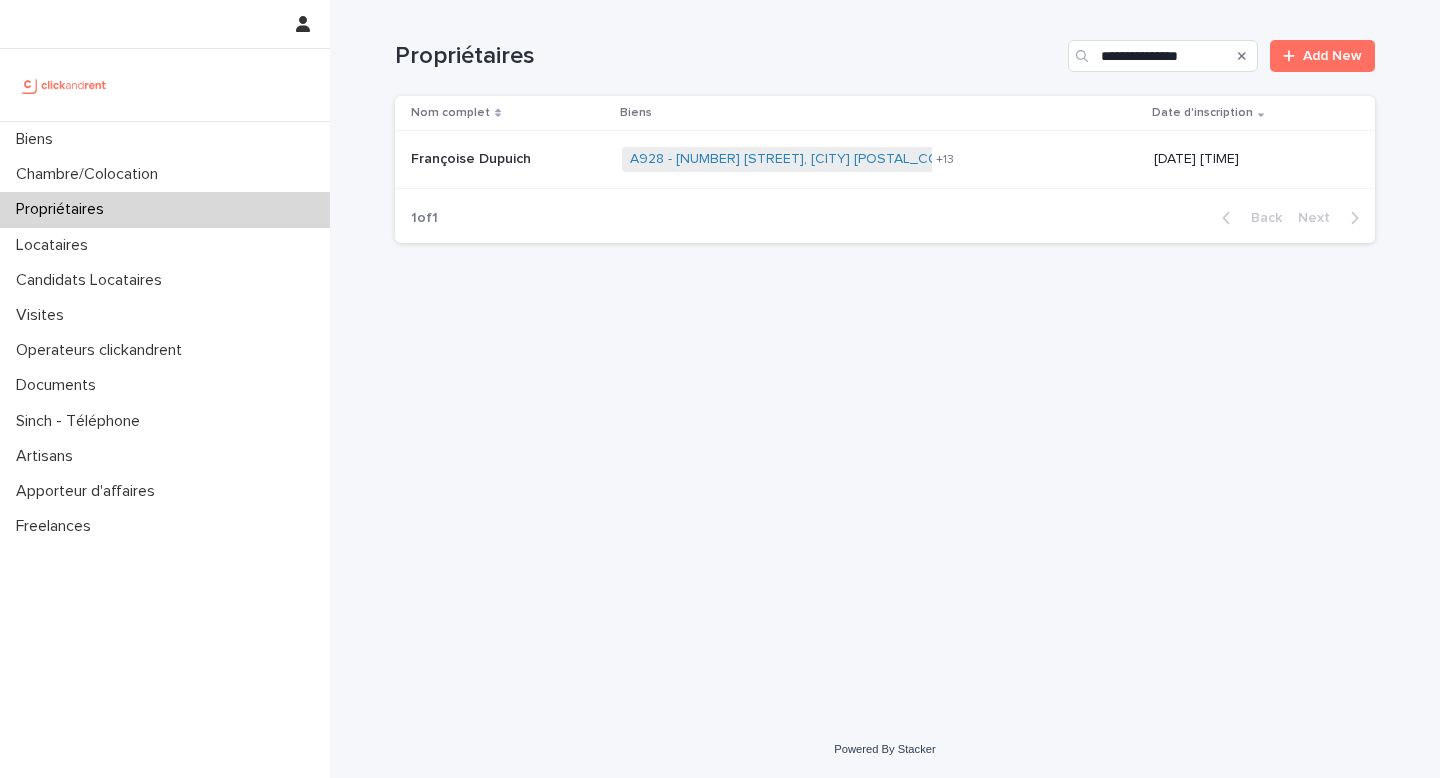 click on "Françoise Dupuich" at bounding box center (473, 157) 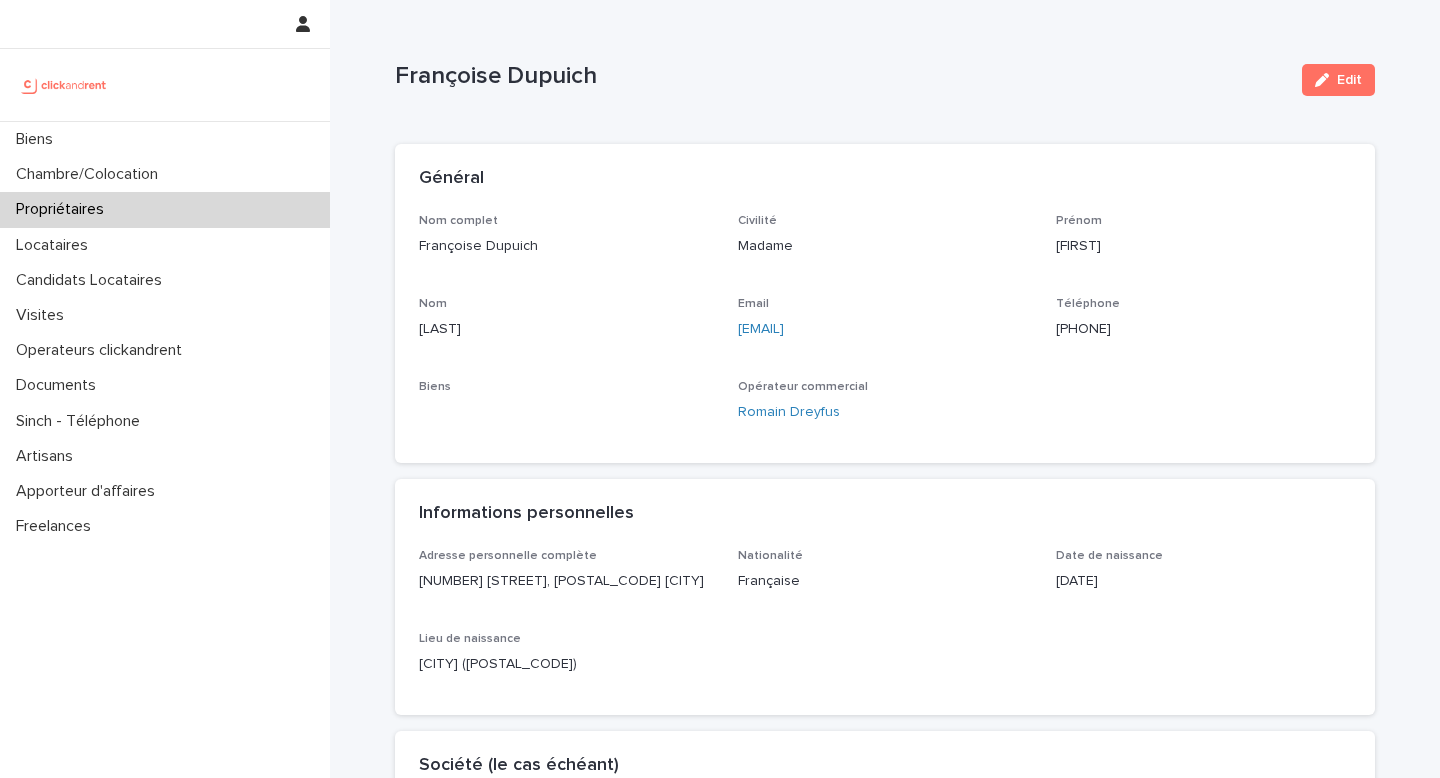 click on "[PHONE]" at bounding box center (1203, 329) 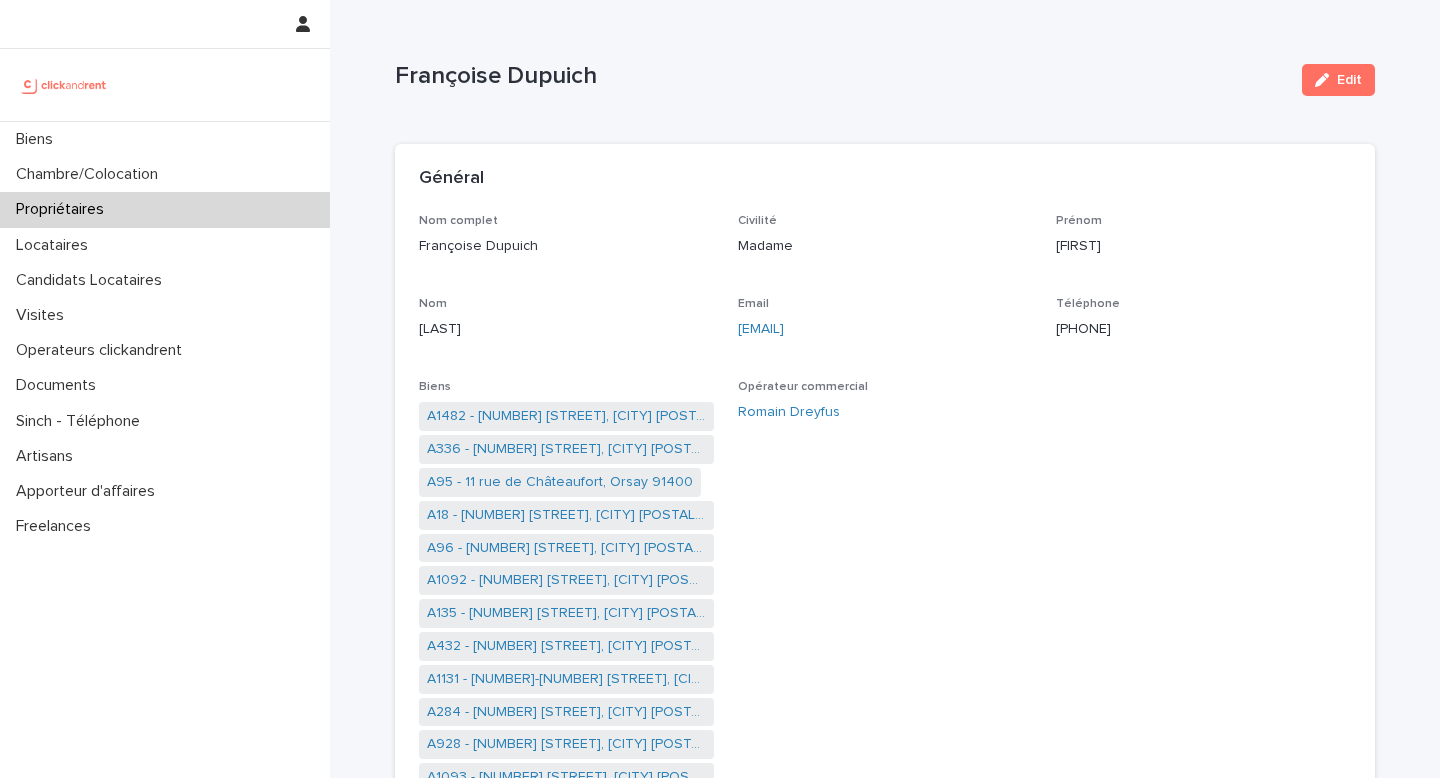 drag, startPoint x: 1163, startPoint y: 334, endPoint x: 1052, endPoint y: 338, distance: 111.07205 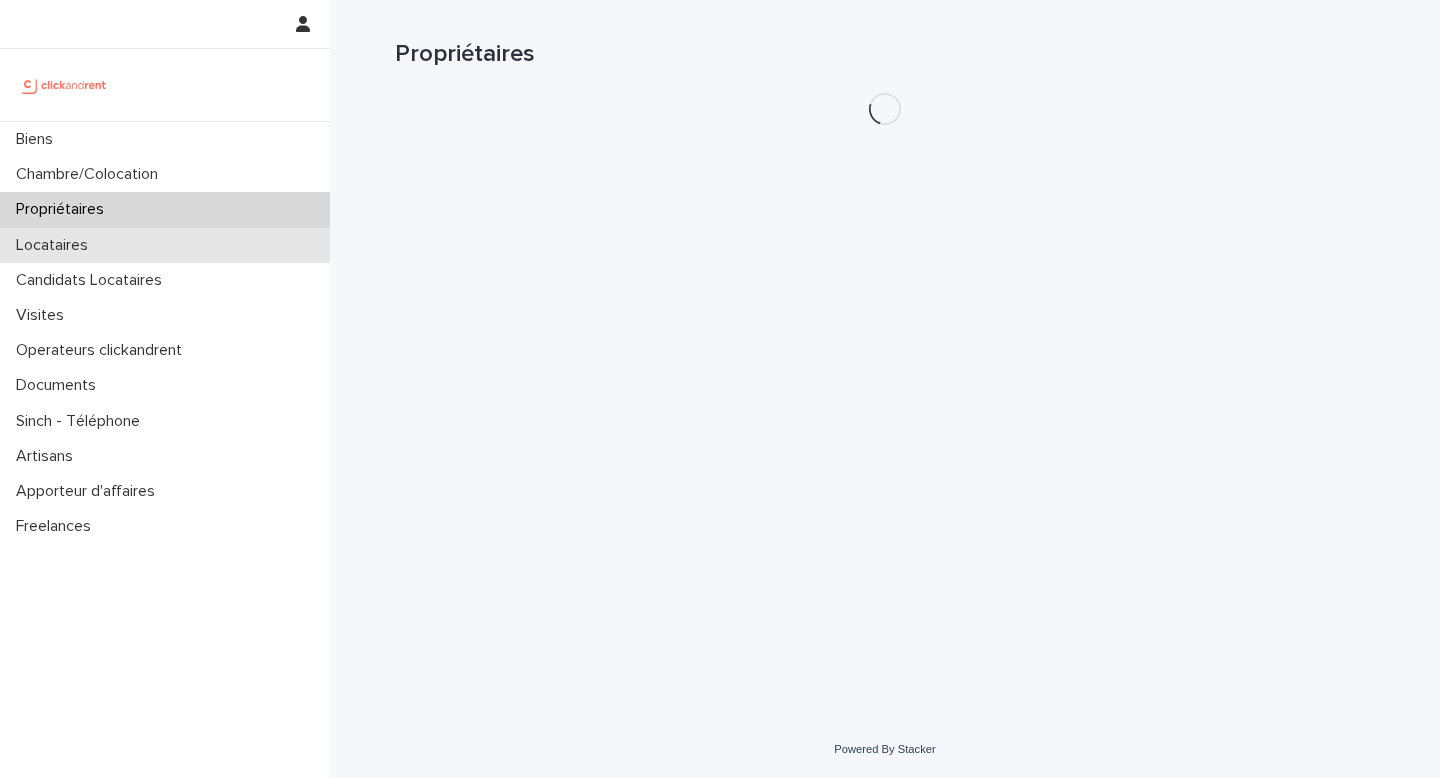click on "Locataires" at bounding box center [56, 245] 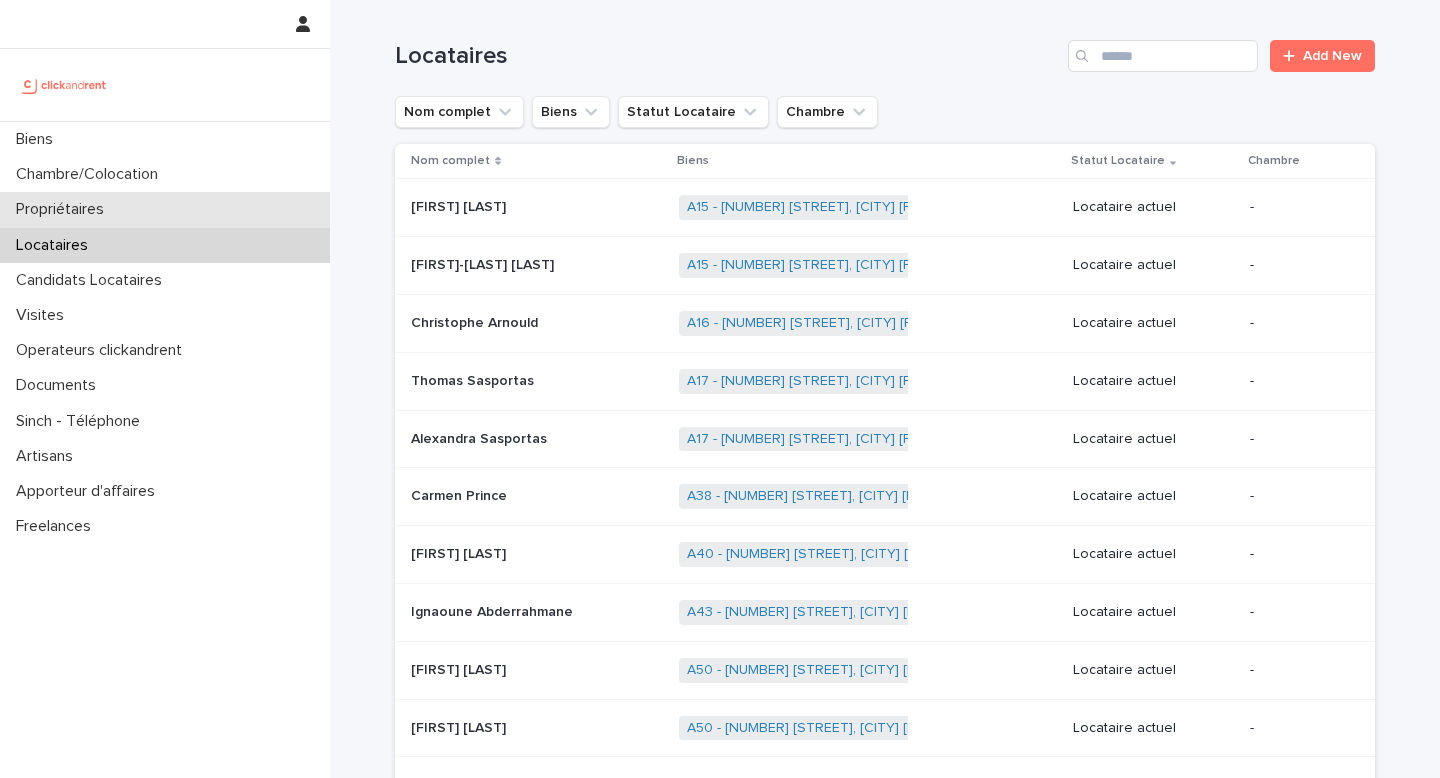 click on "Propriétaires" at bounding box center (165, 209) 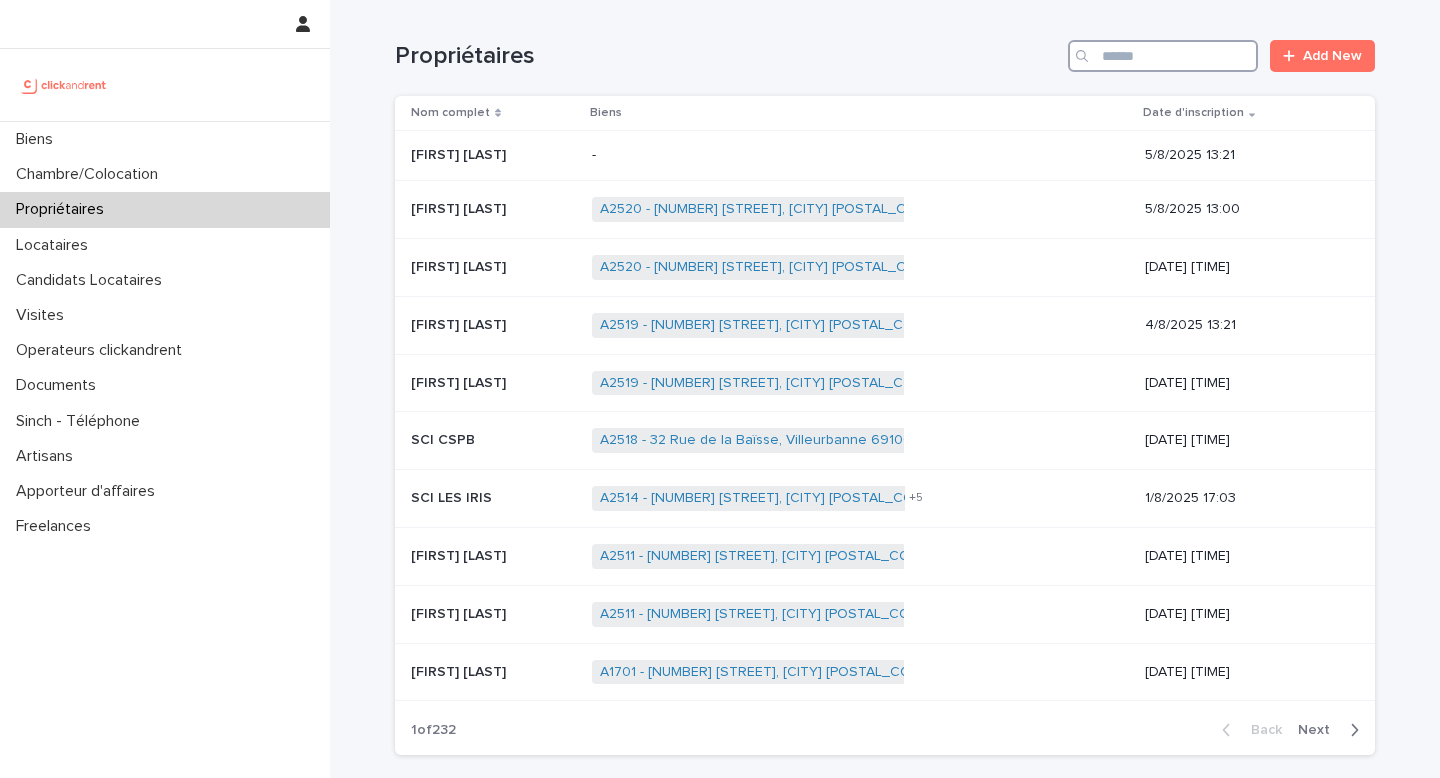 click at bounding box center [1163, 56] 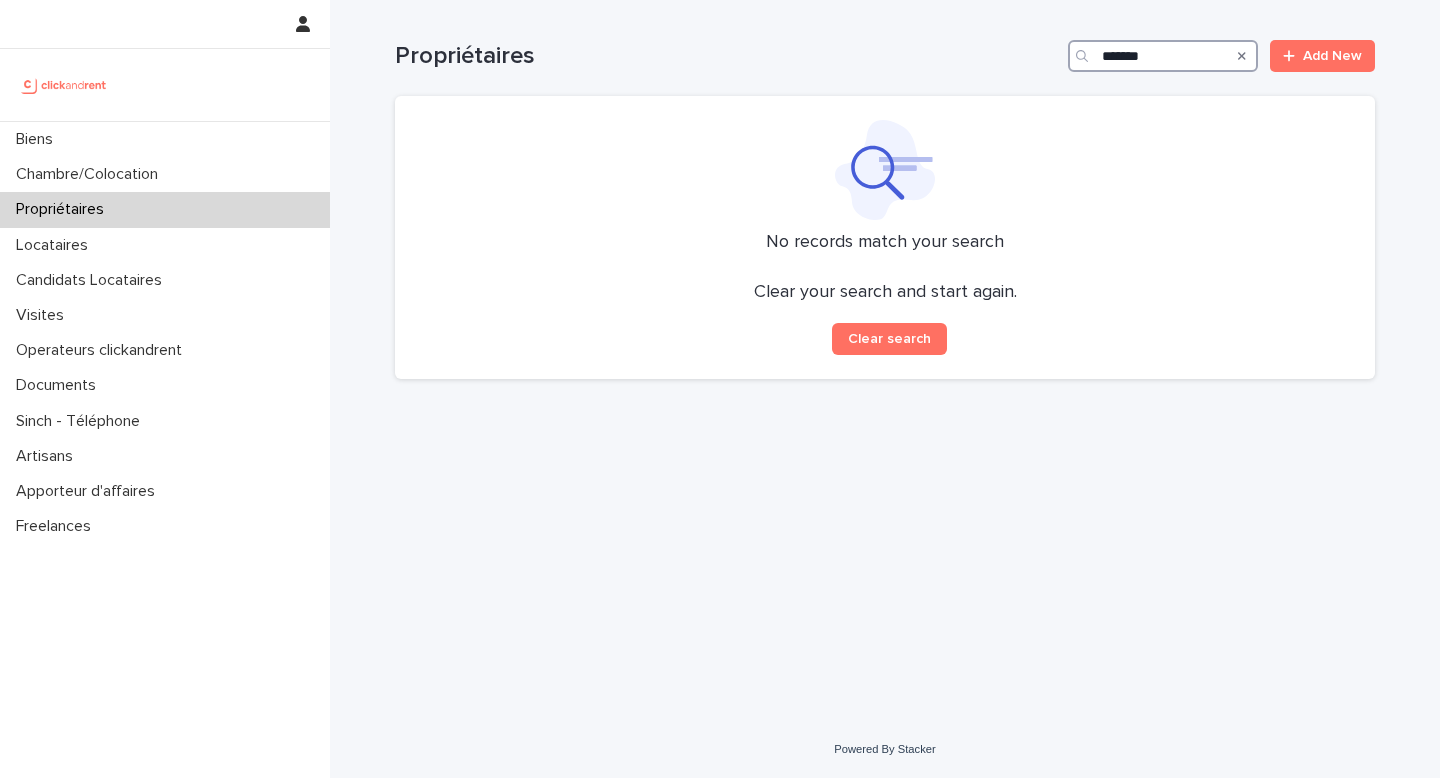 click on "*******" at bounding box center (1163, 56) 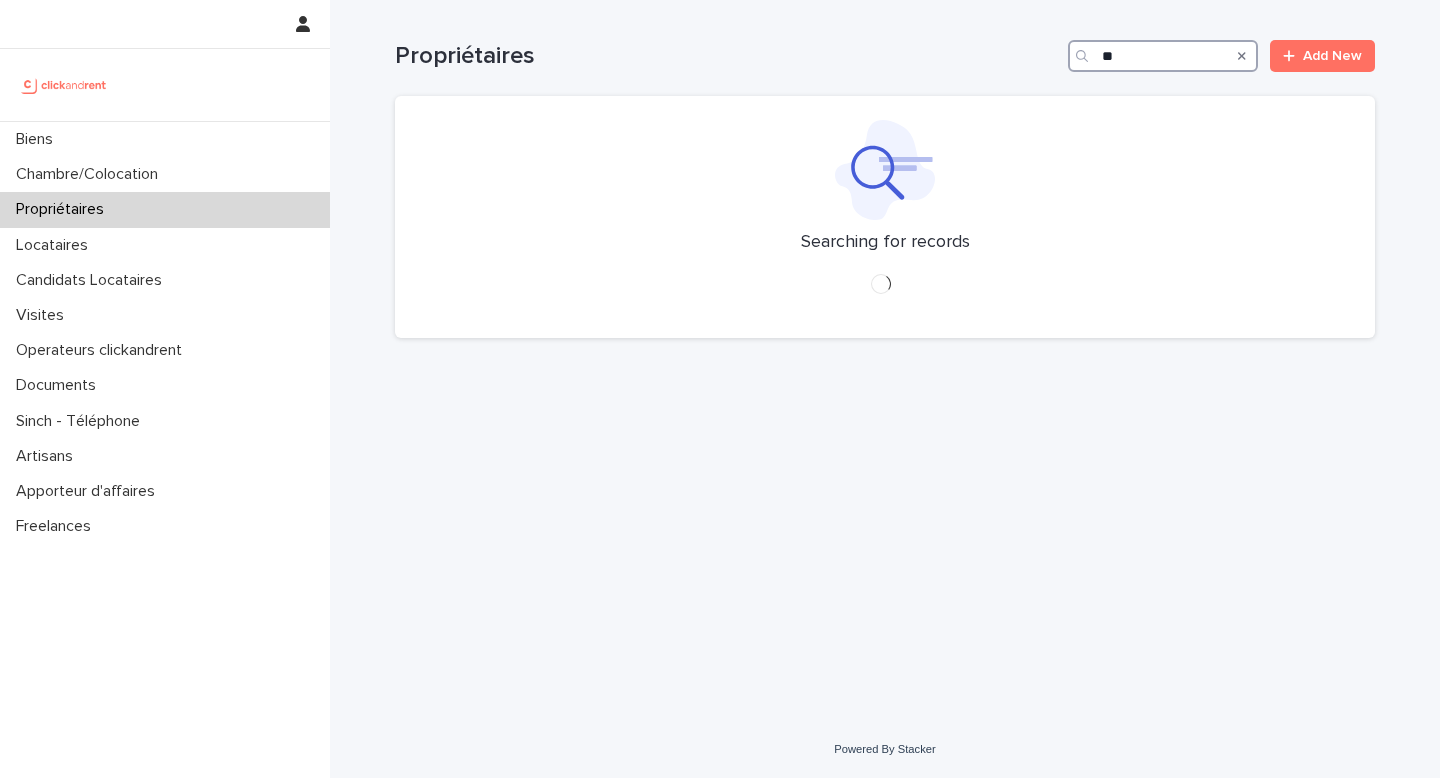 type on "*" 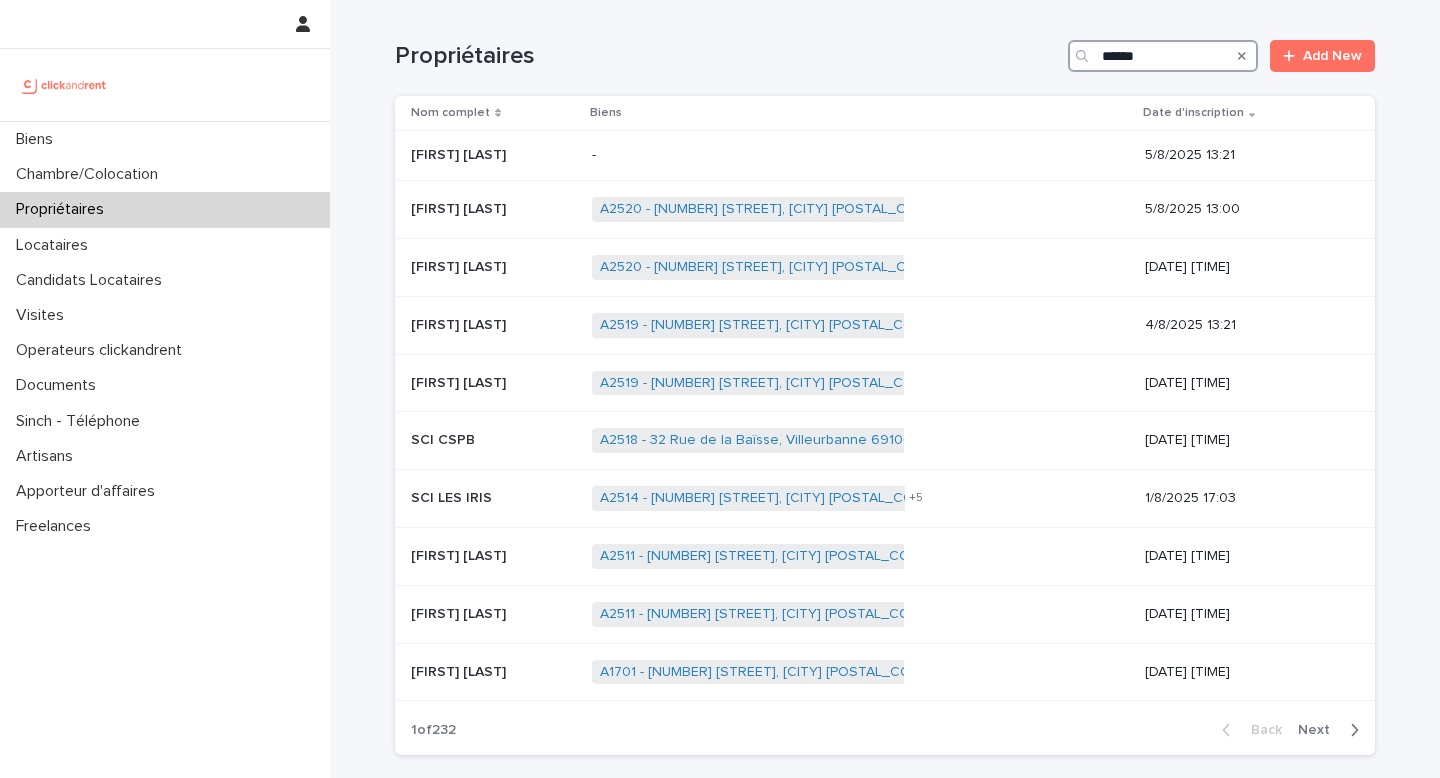 type on "*******" 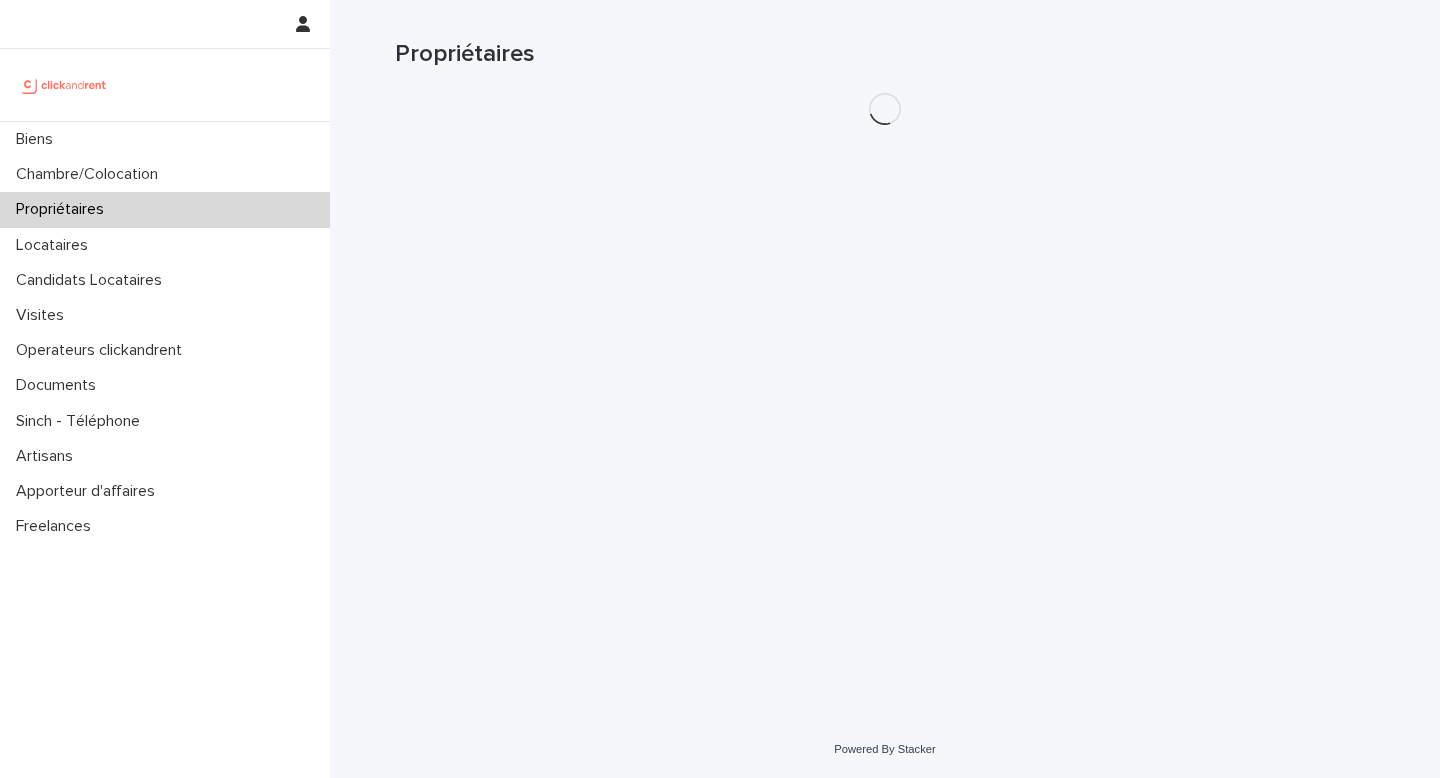 scroll, scrollTop: 0, scrollLeft: 0, axis: both 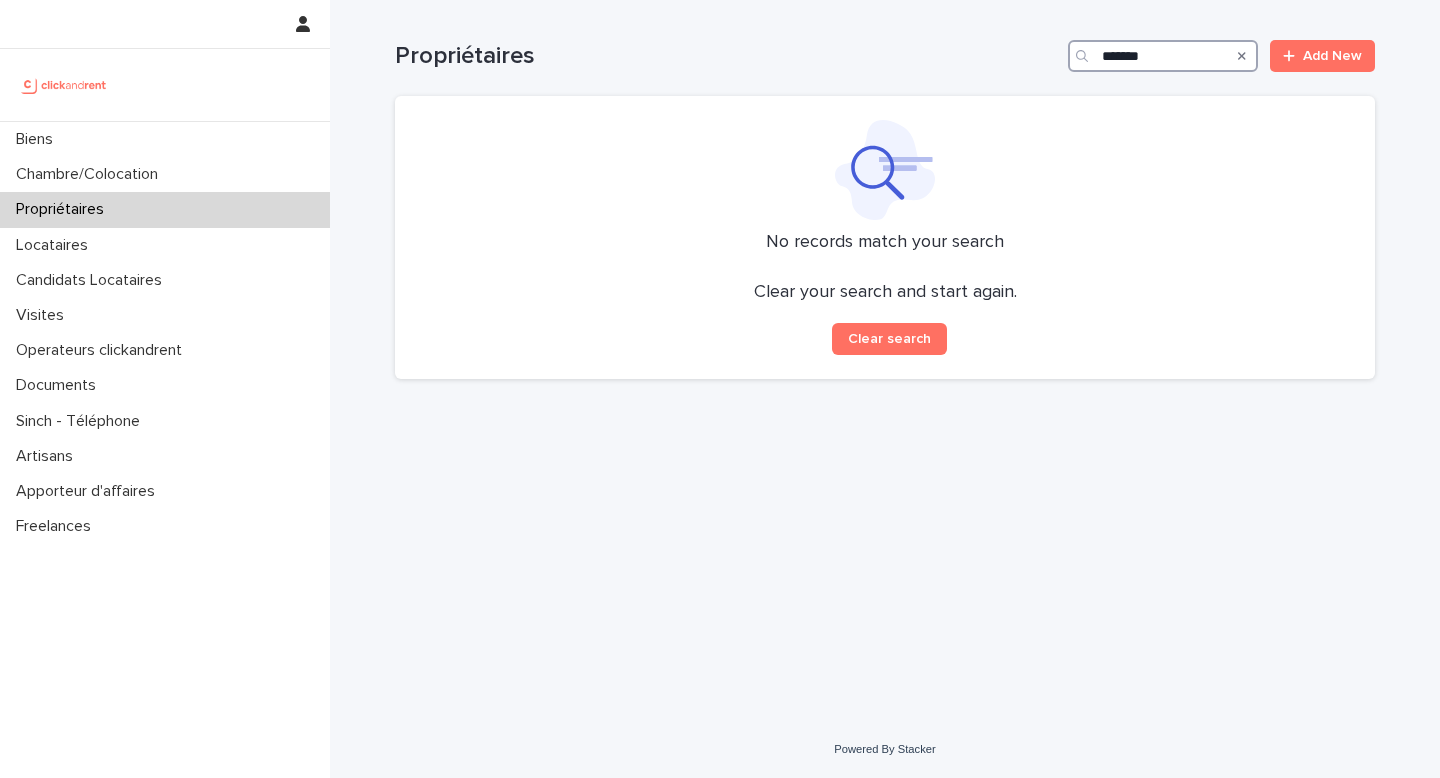 click on "*******" at bounding box center (1163, 56) 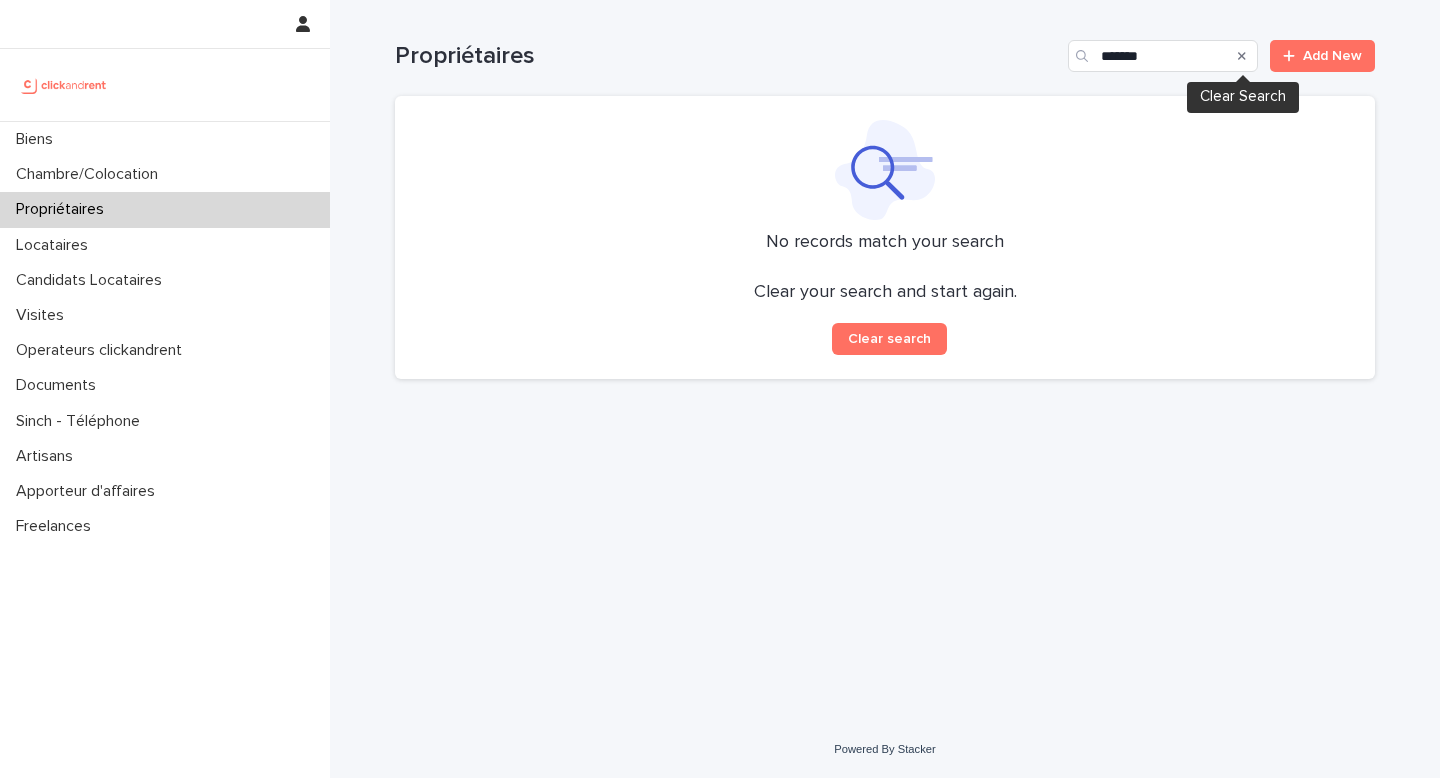 click at bounding box center [1242, 56] 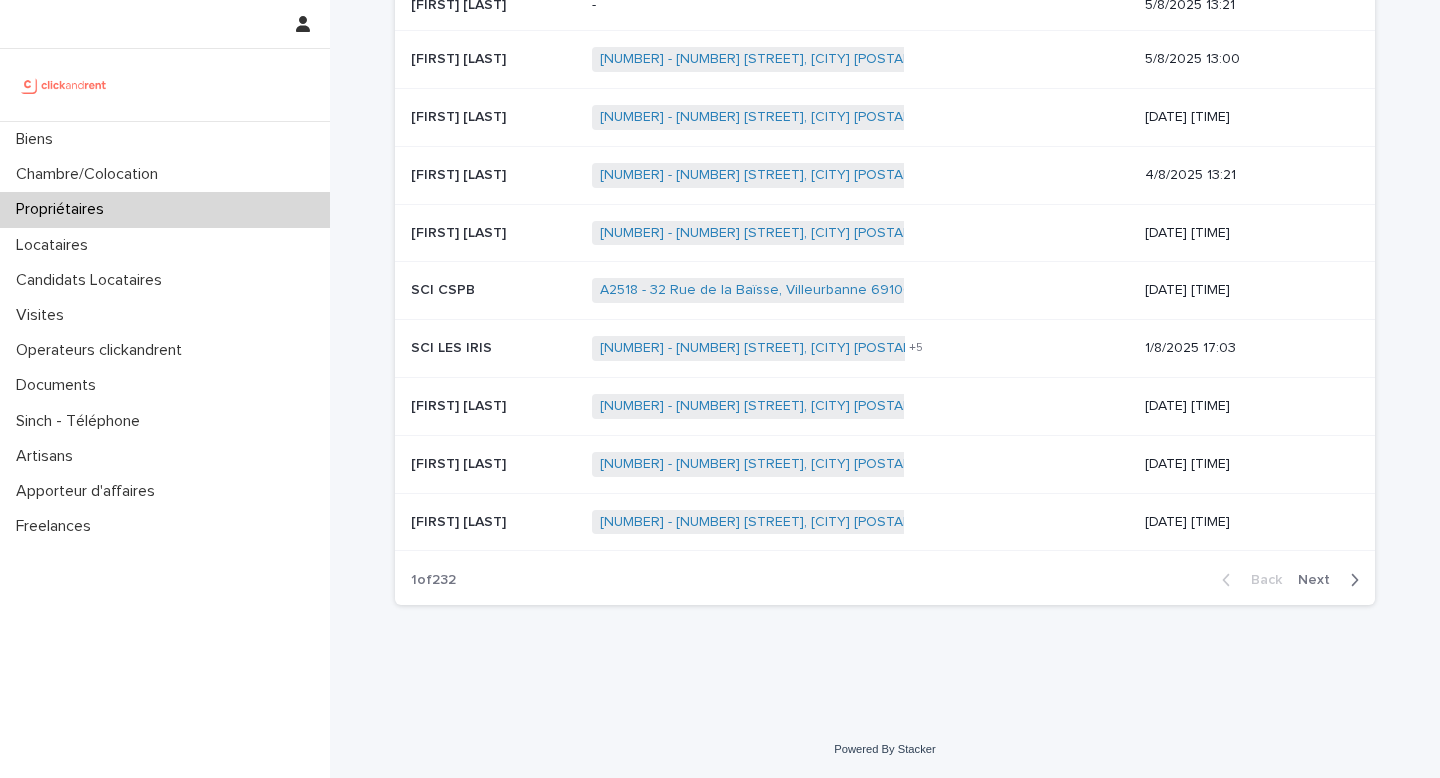 scroll, scrollTop: 0, scrollLeft: 0, axis: both 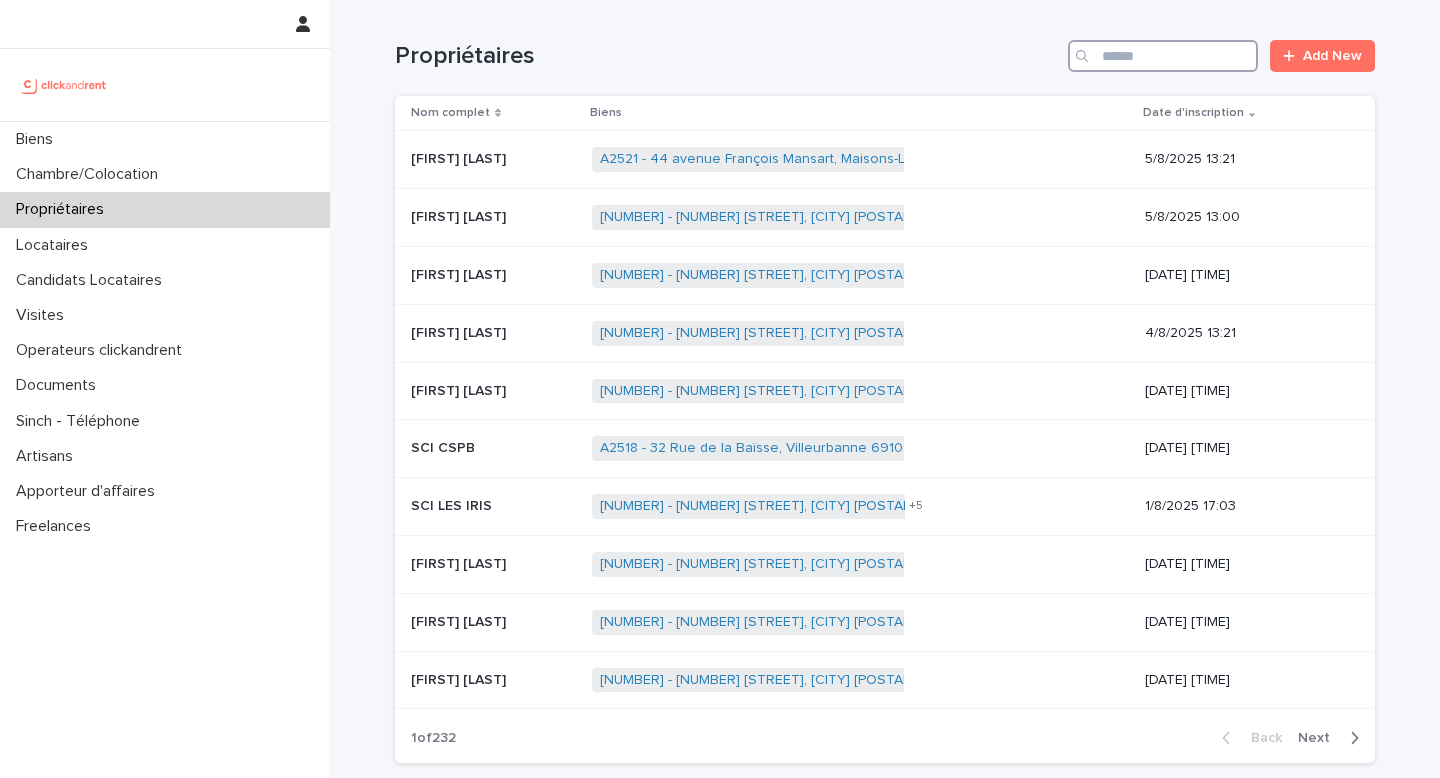 click at bounding box center (1163, 56) 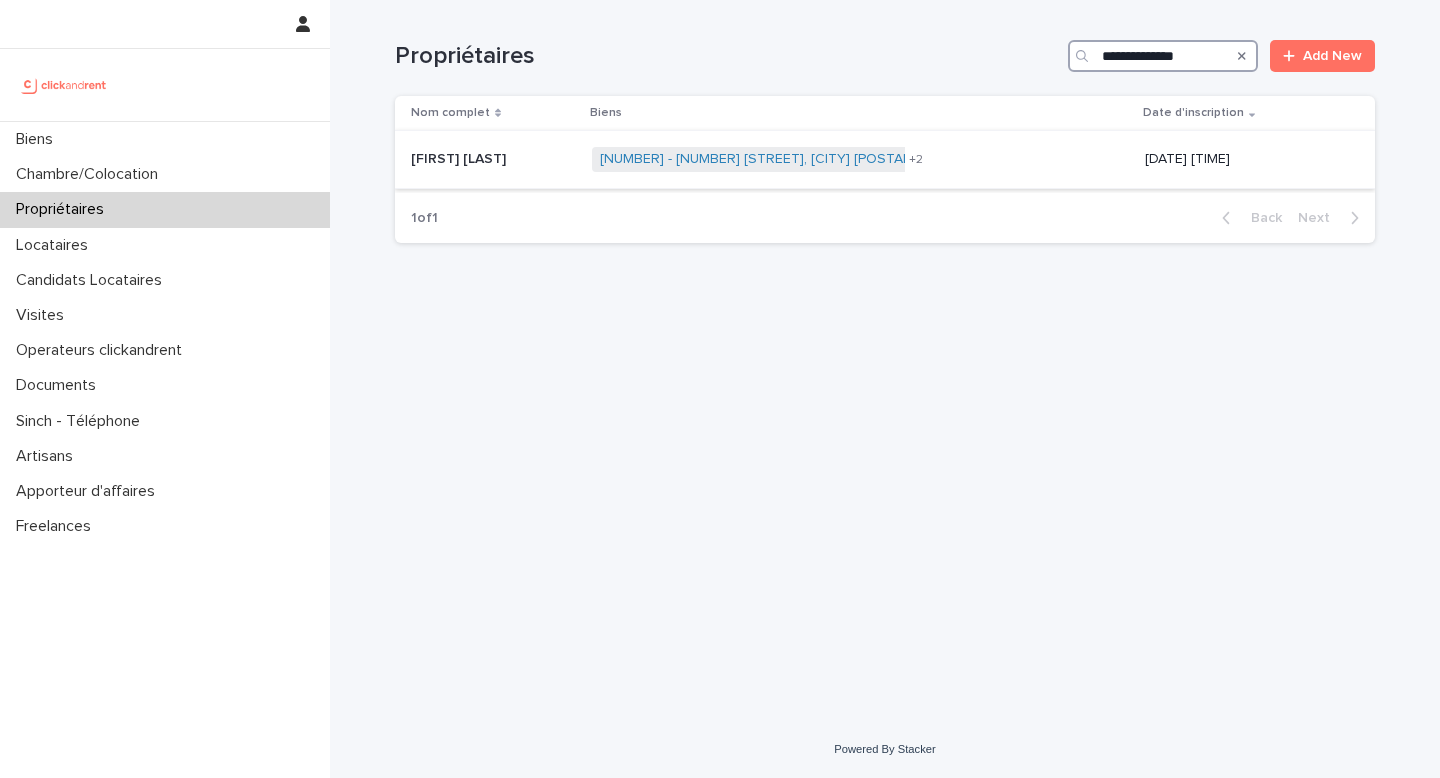type on "**********" 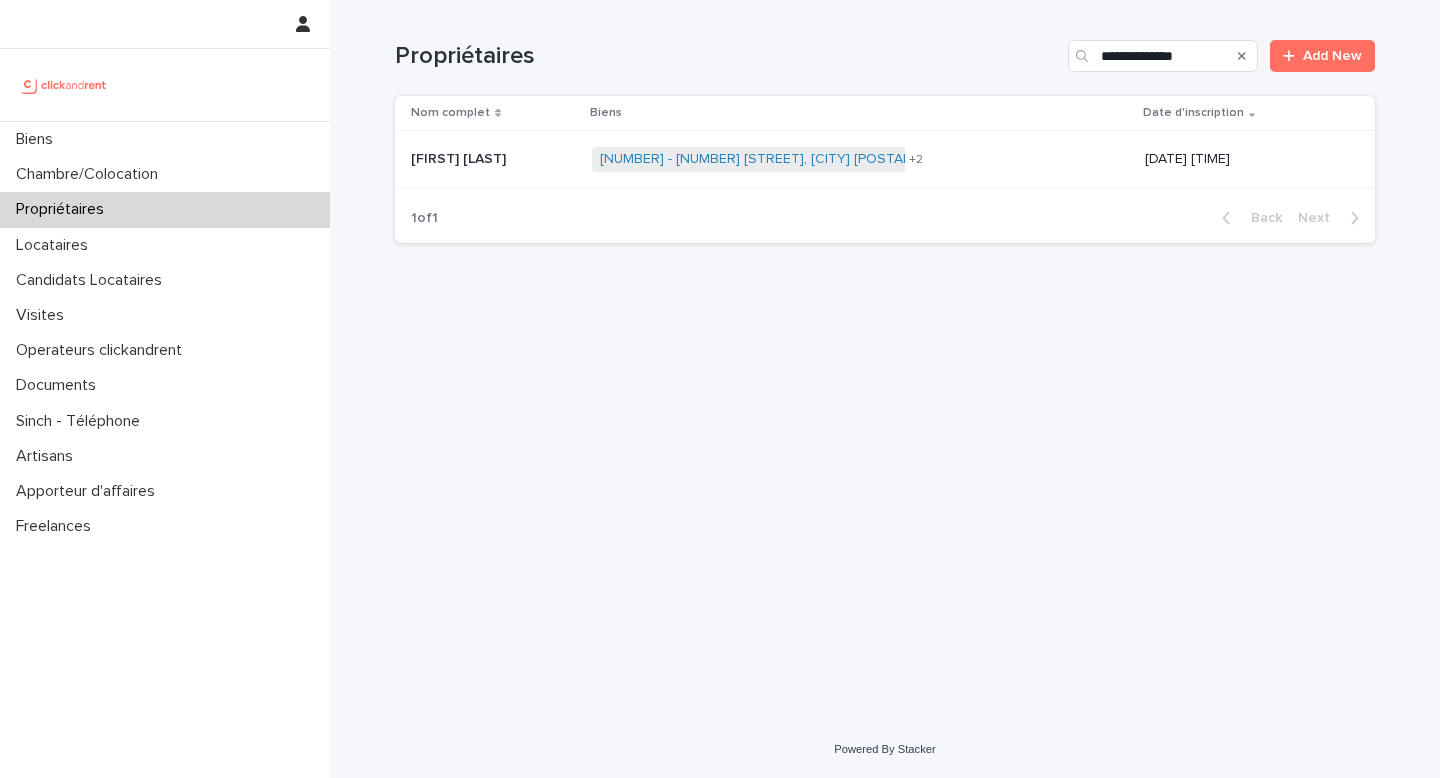 click on "Anselme Lentin" at bounding box center [460, 157] 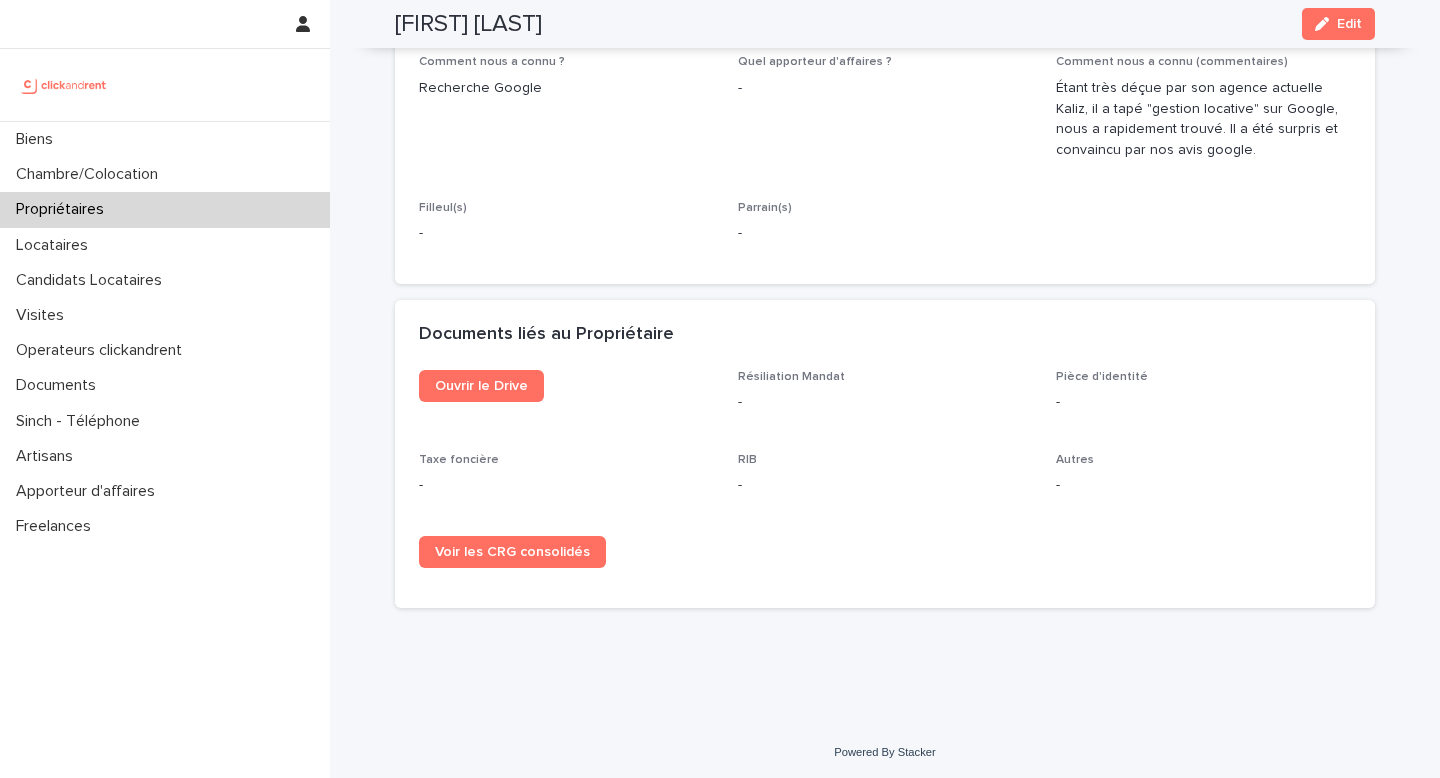 scroll, scrollTop: 1161, scrollLeft: 0, axis: vertical 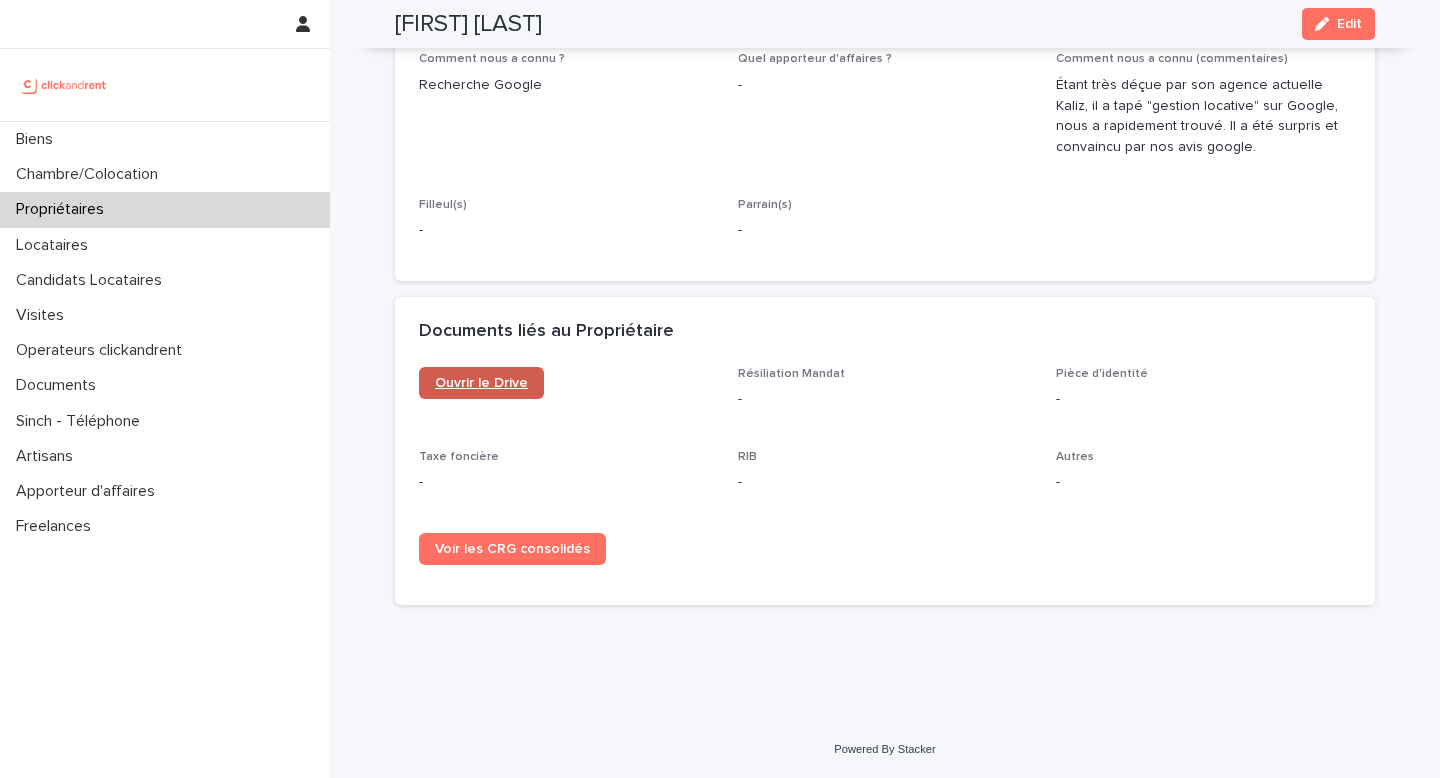 click on "Ouvrir le Drive" at bounding box center [481, 383] 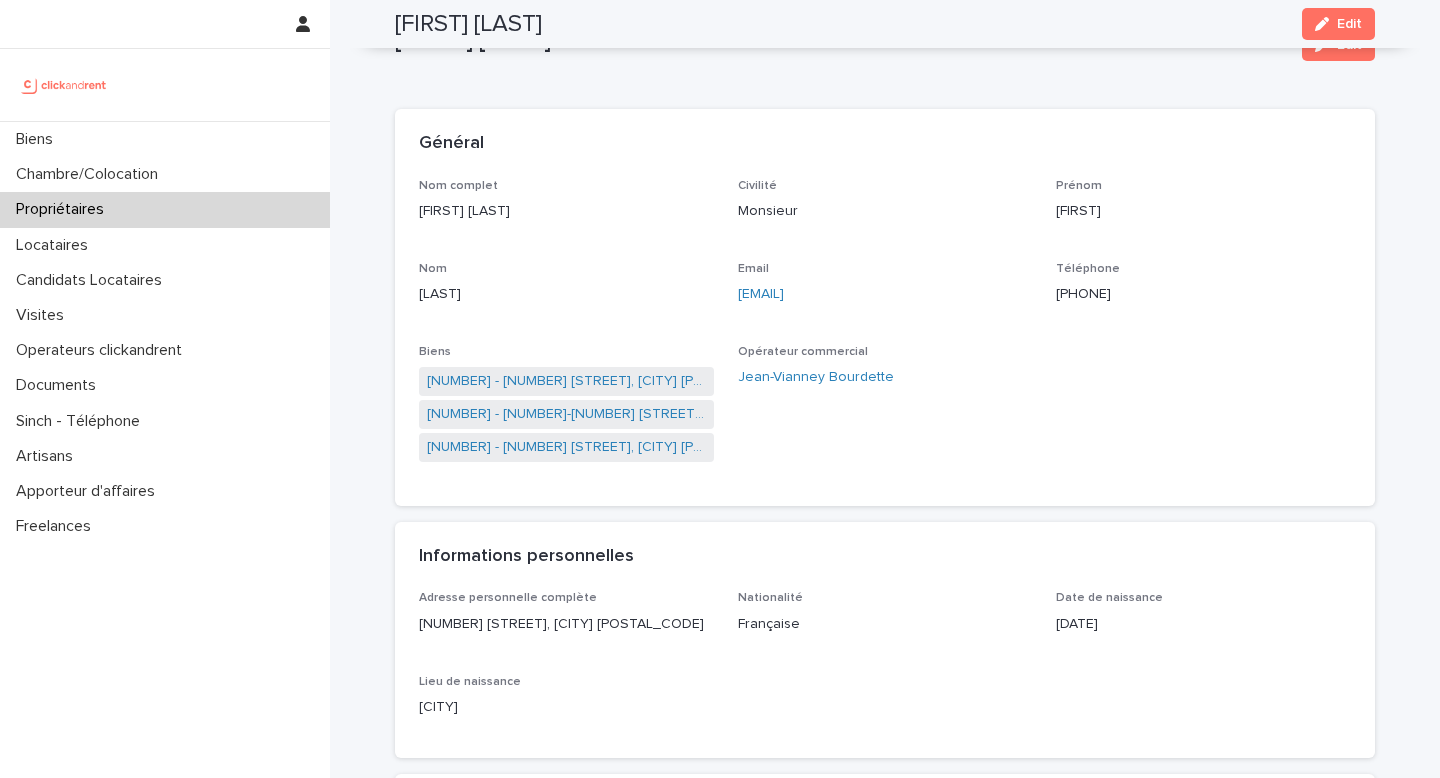 scroll, scrollTop: 0, scrollLeft: 0, axis: both 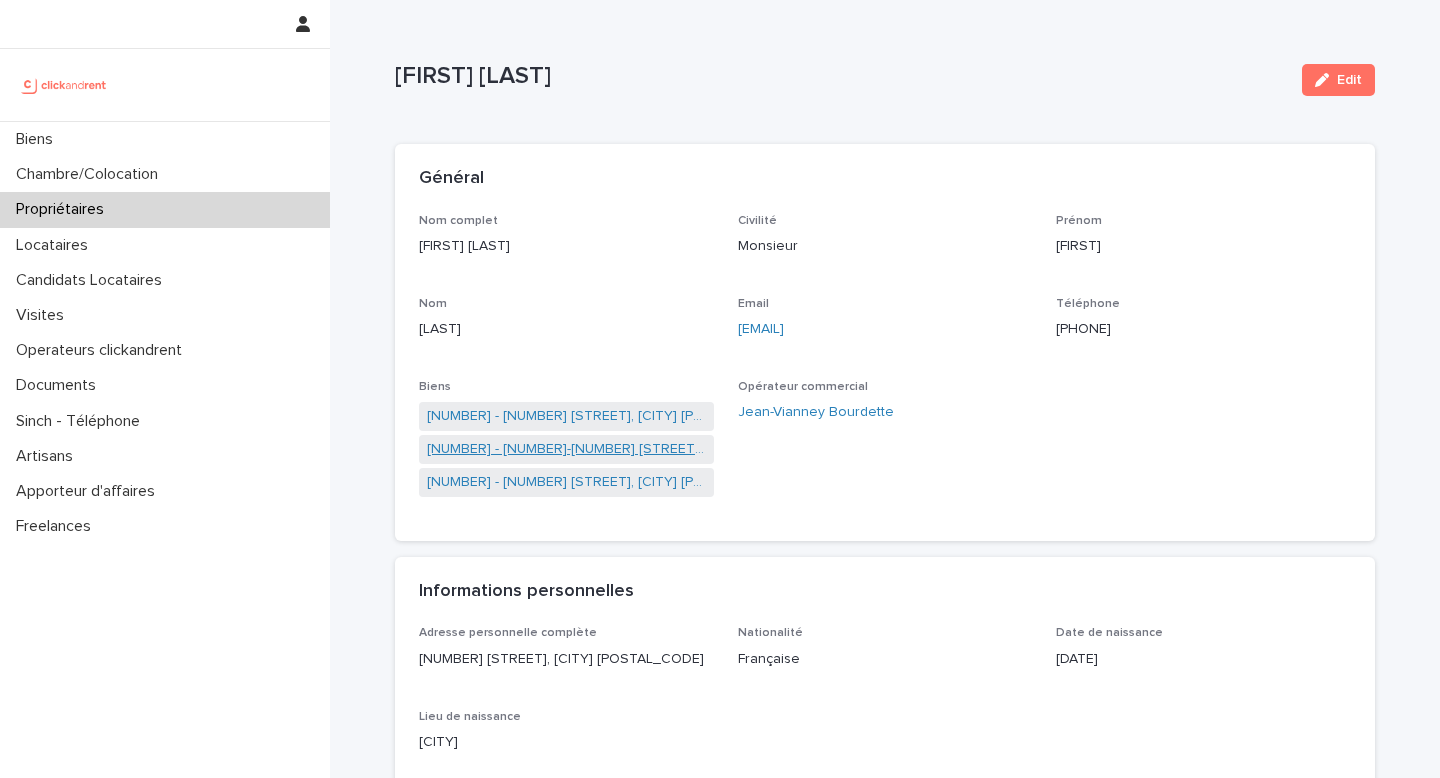 click on "A967 - 2-4 Chemin de Fer,  Villepinte 93420" at bounding box center (566, 449) 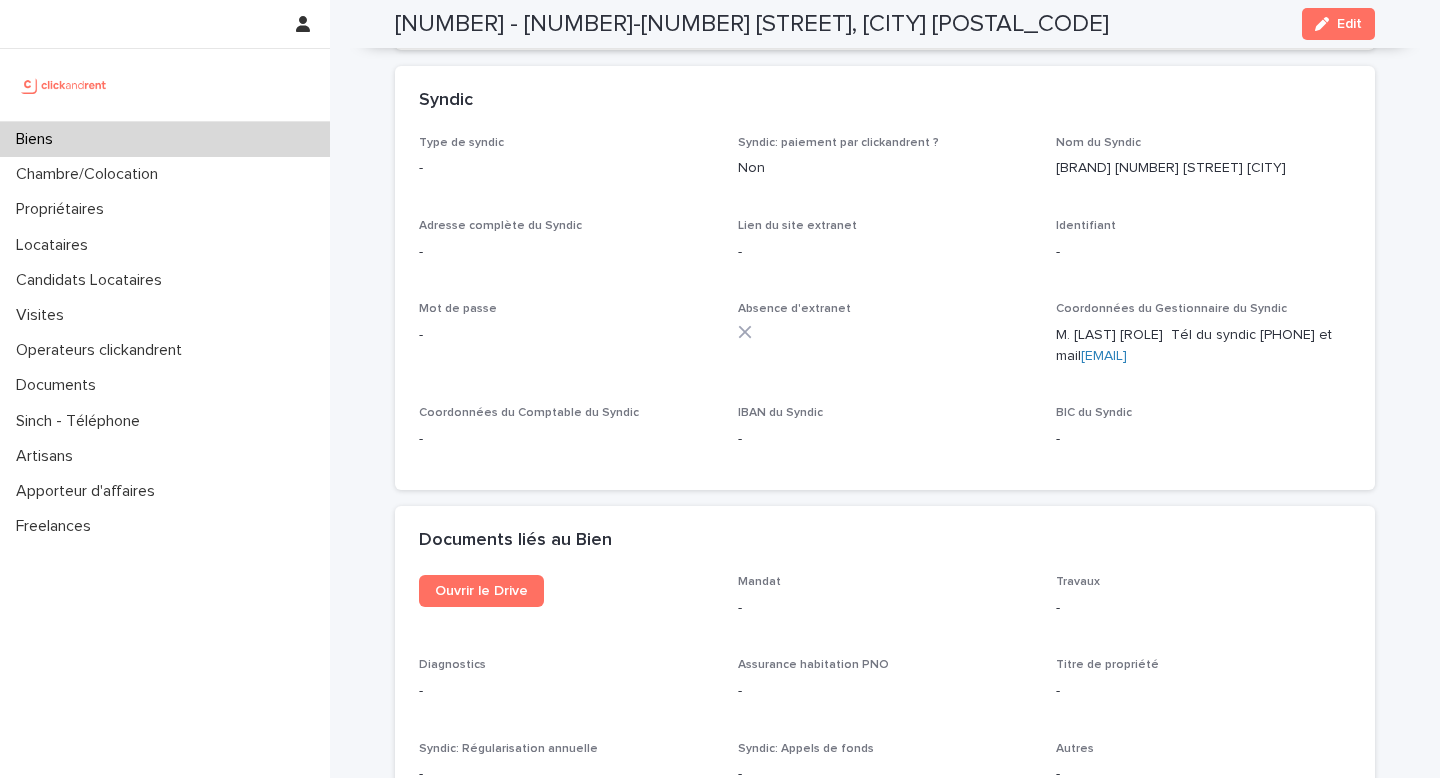 scroll, scrollTop: 6719, scrollLeft: 0, axis: vertical 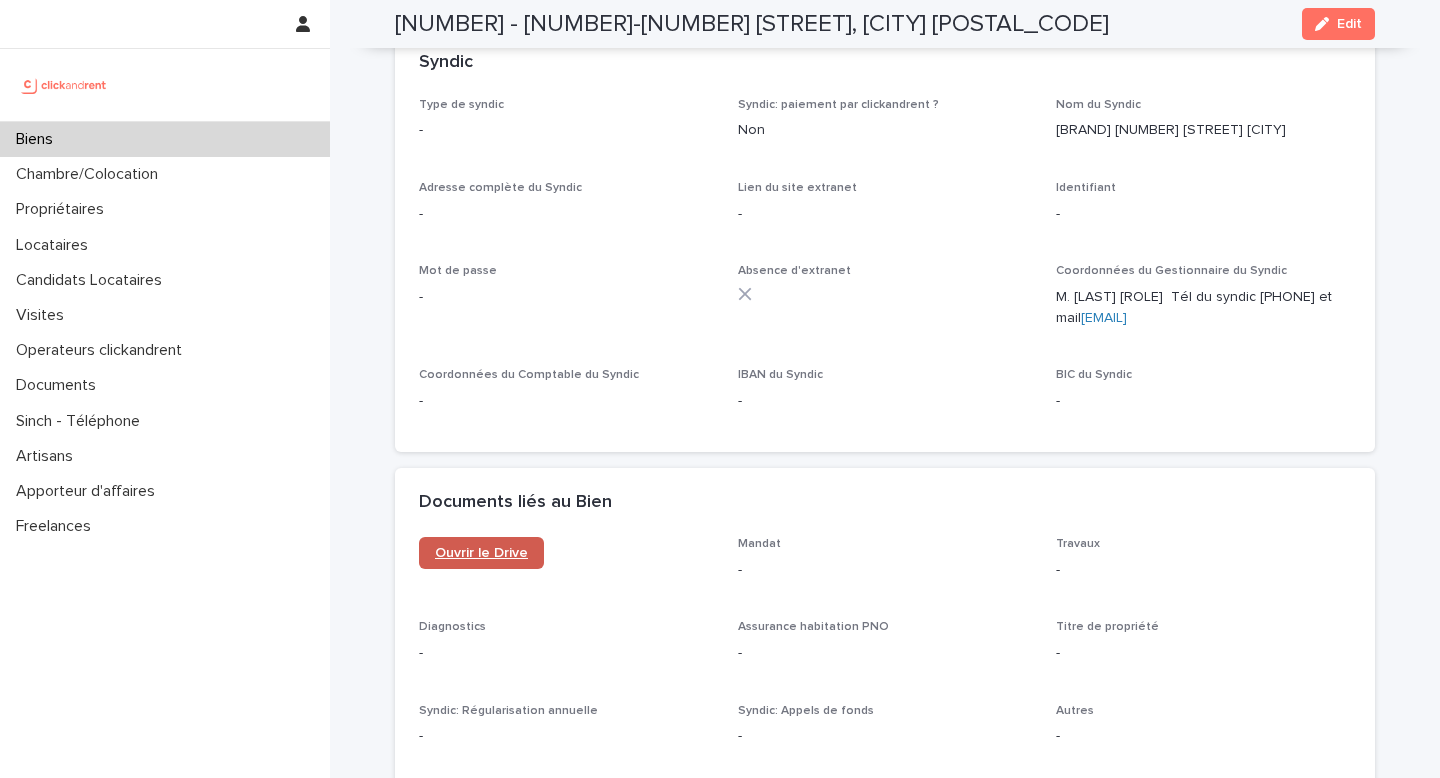 click on "Ouvrir le Drive" at bounding box center [481, 553] 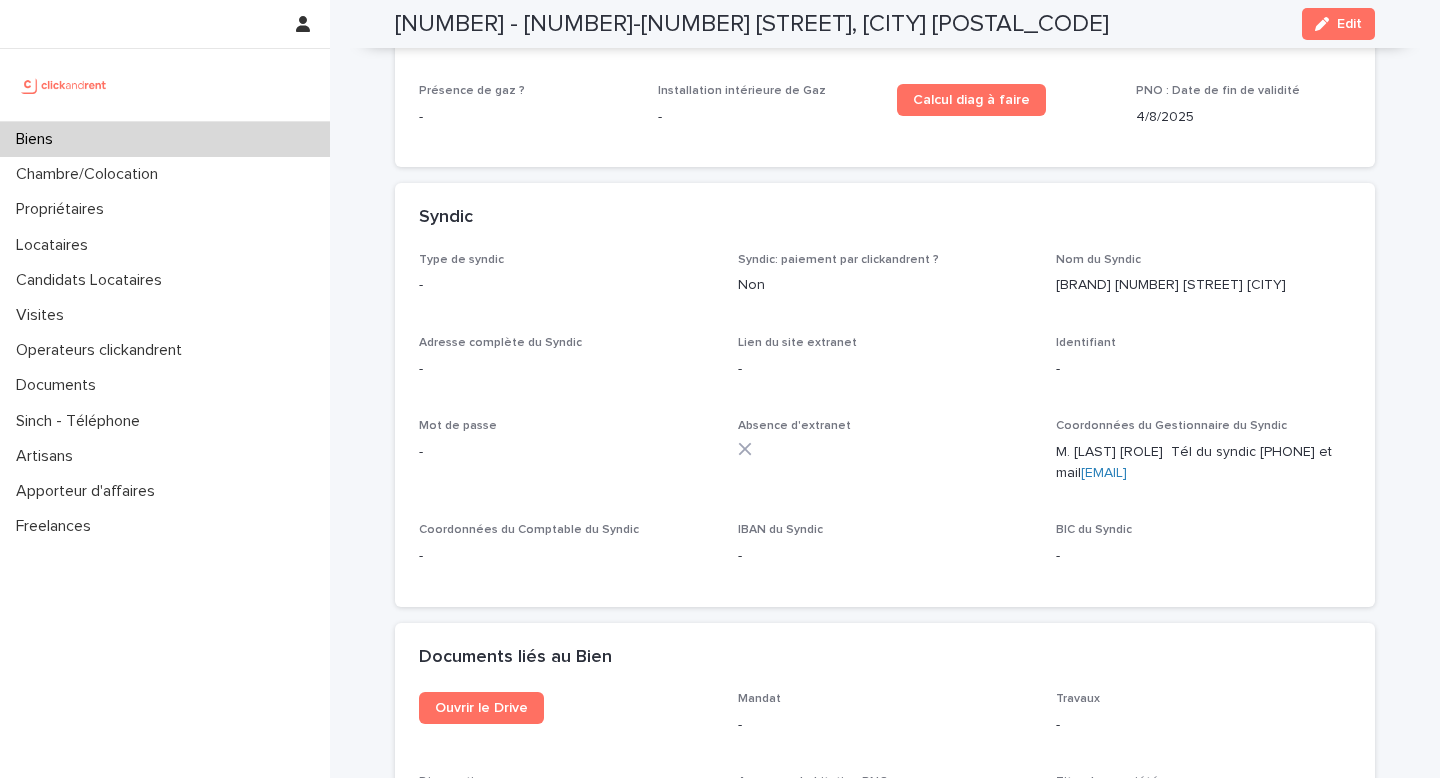scroll, scrollTop: 6340, scrollLeft: 0, axis: vertical 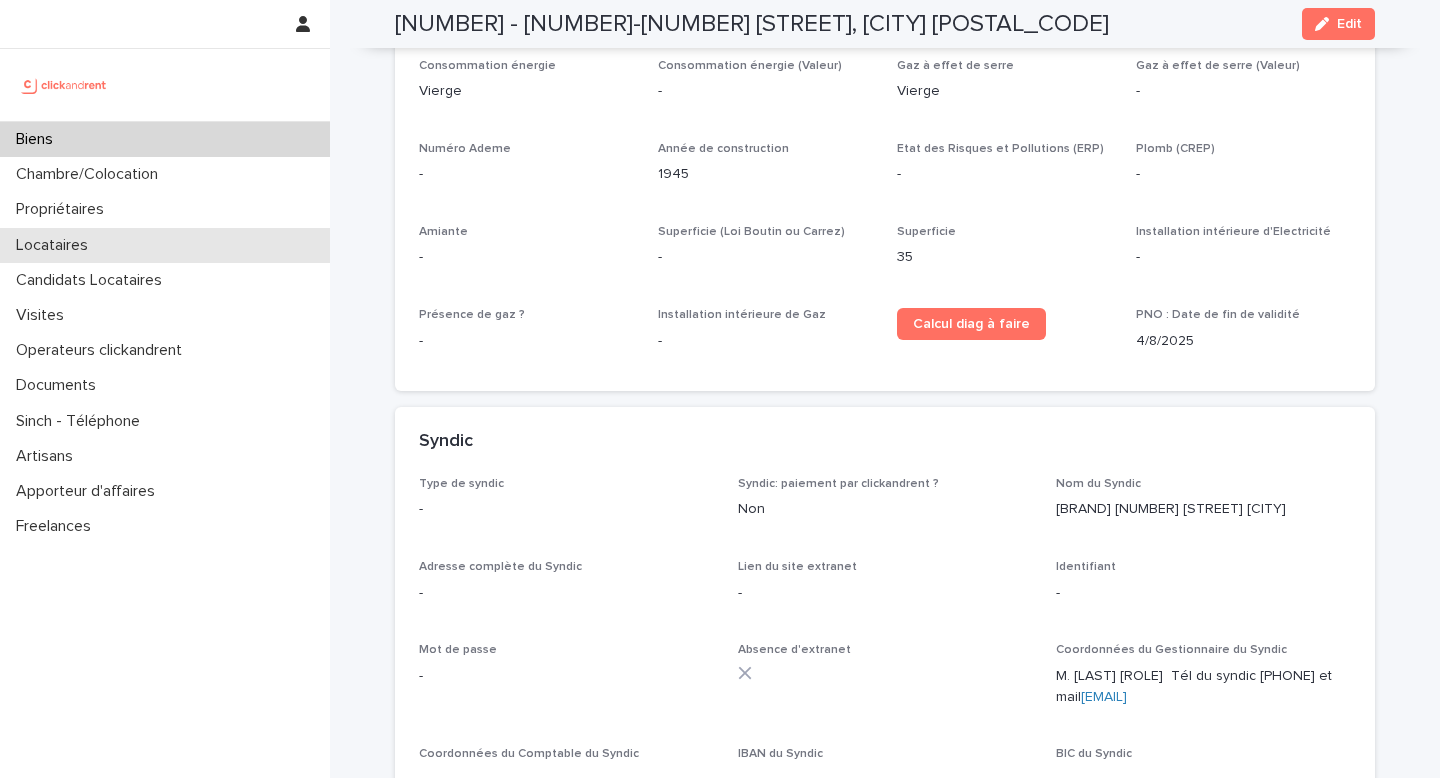 click on "Locataires" at bounding box center [165, 245] 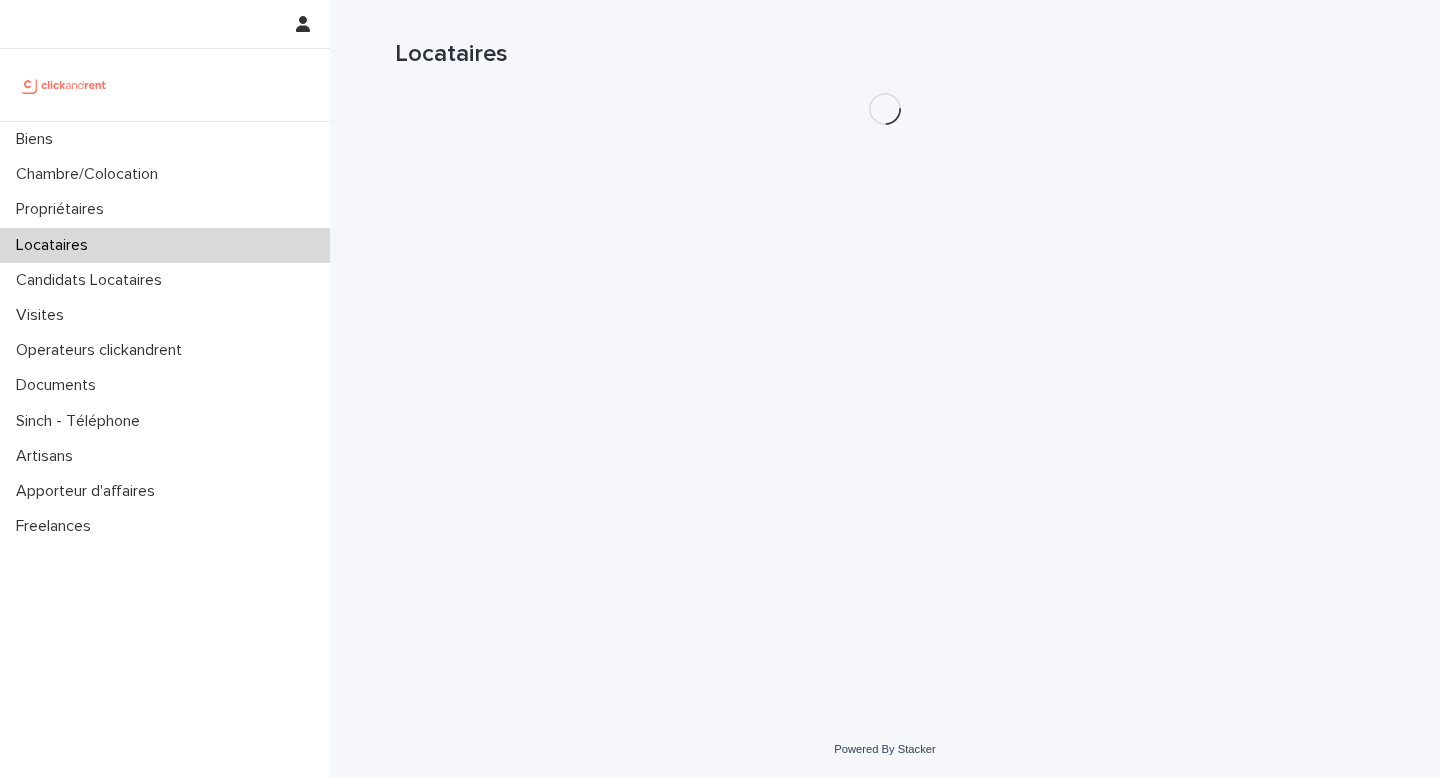 scroll, scrollTop: 0, scrollLeft: 0, axis: both 